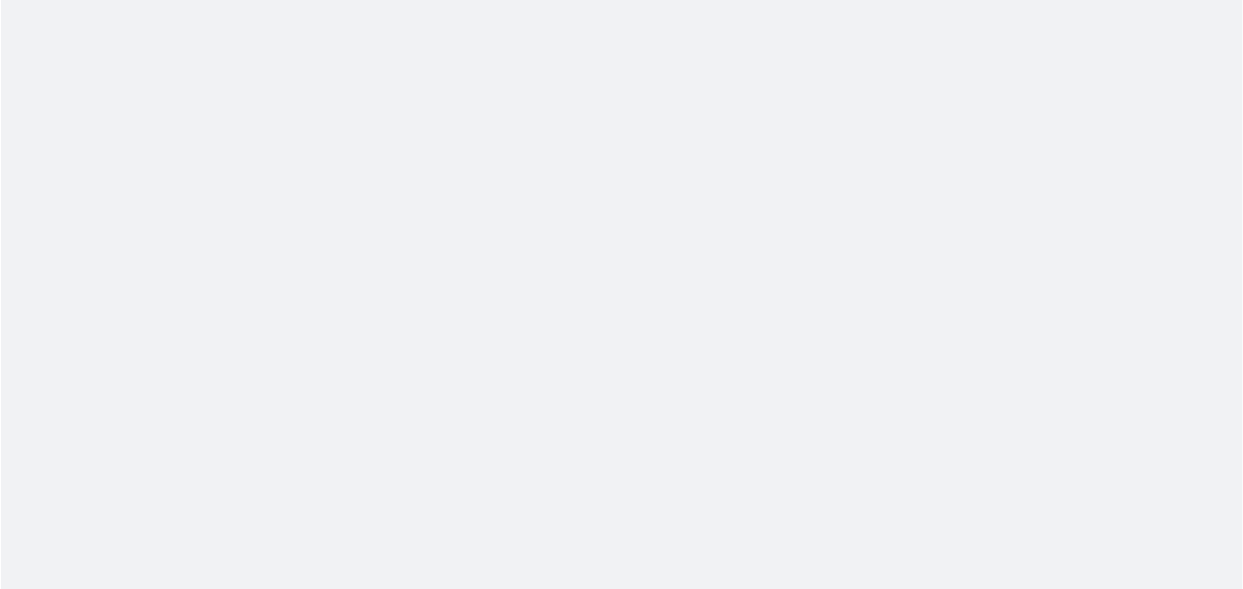 scroll, scrollTop: 0, scrollLeft: 0, axis: both 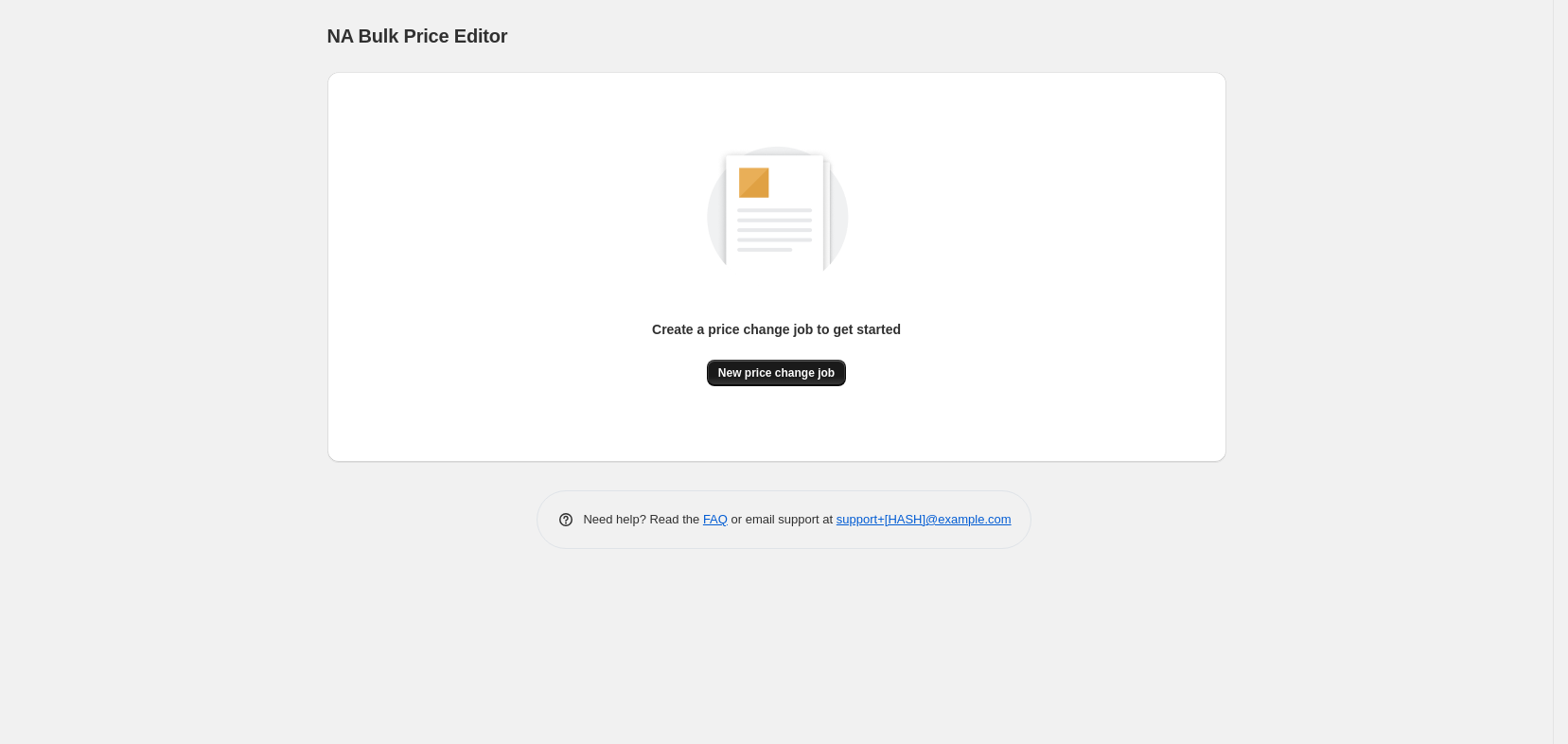 click on "New price change job" at bounding box center (776, 373) 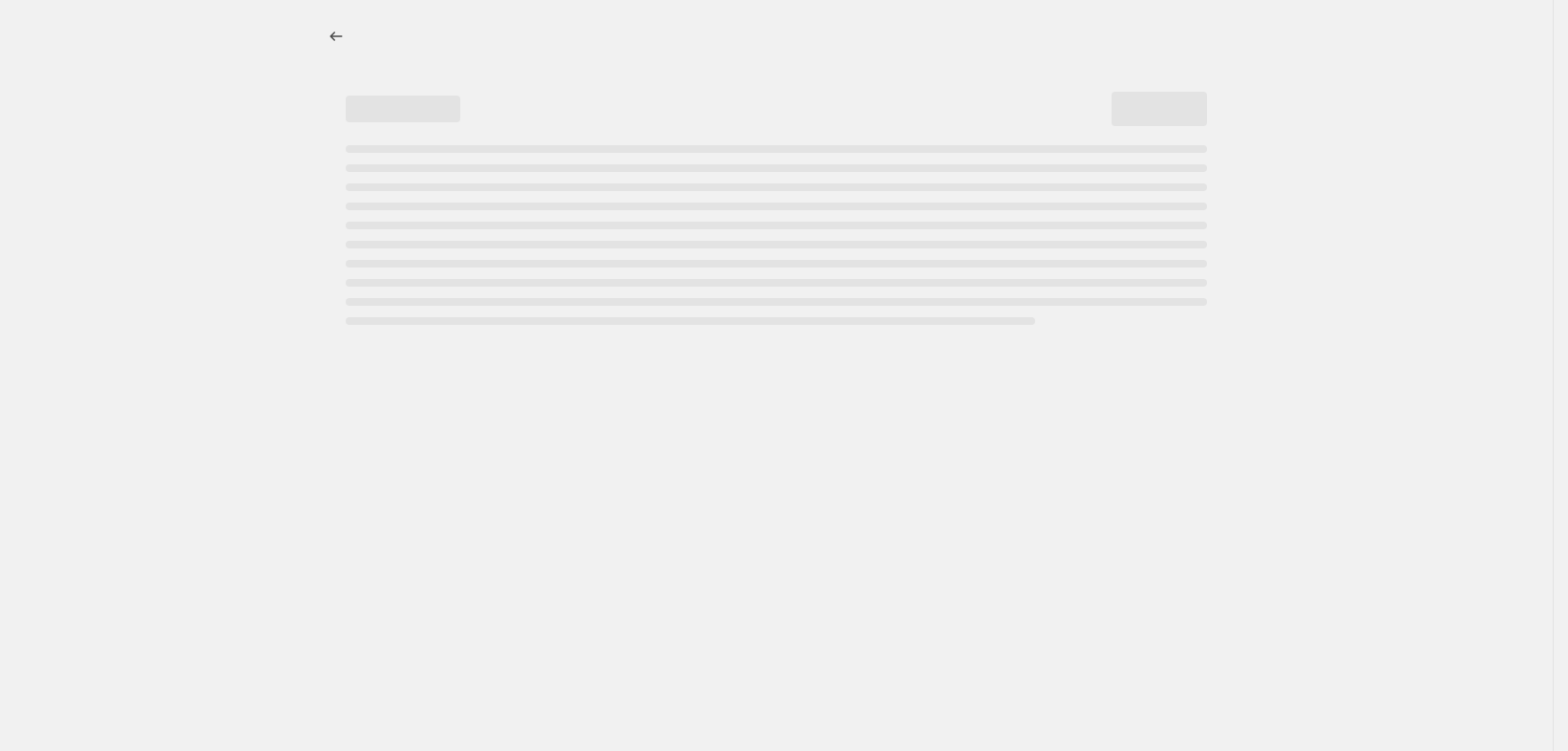 select on "percentage" 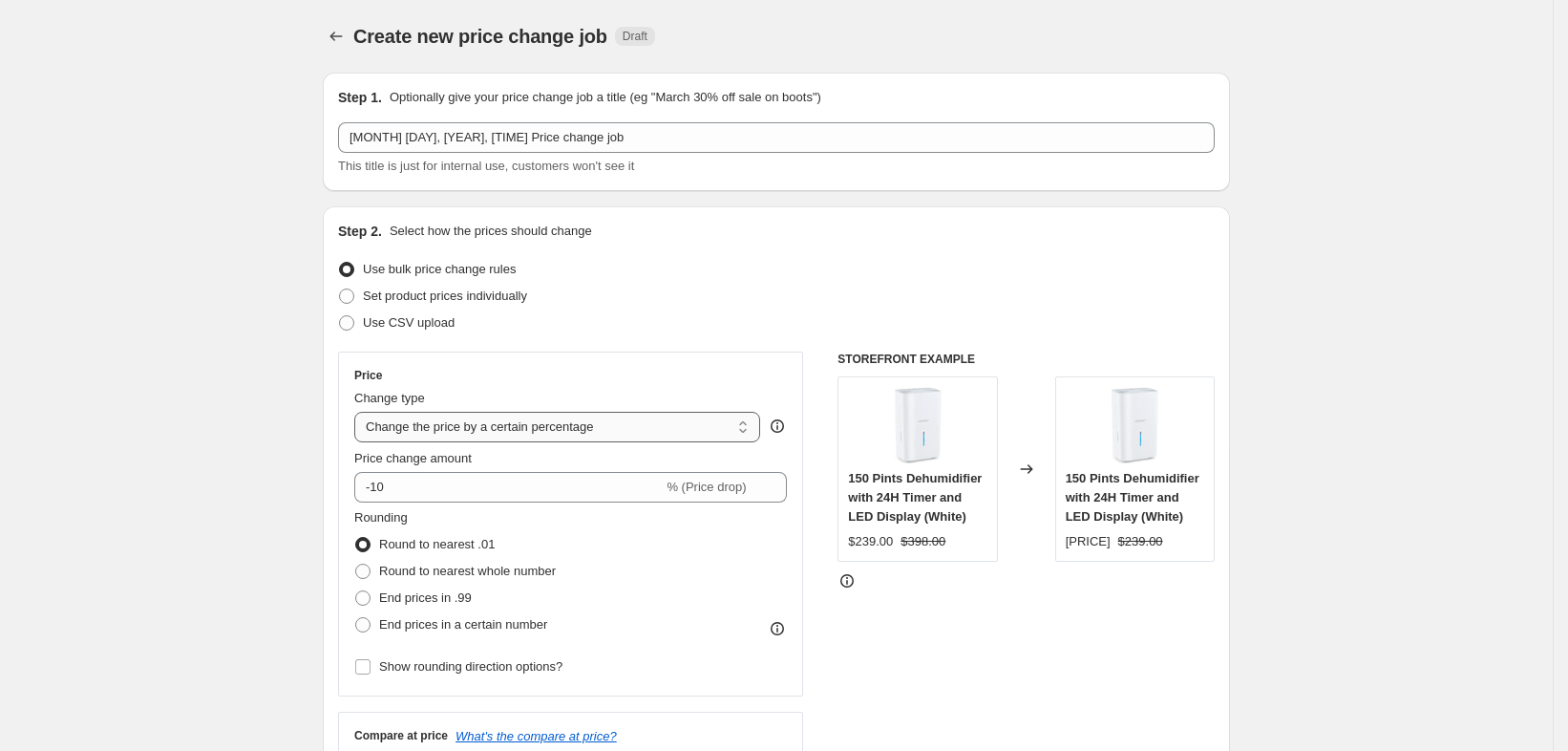 click on "Change the price to a certain amount Change the price by a certain amount Change the price by a certain percentage Change the price to the current compare at price (price before sale) Change the price by a certain amount relative to the compare at price Change the price by a certain percentage relative to the compare at price Don't change the price Change the price by a certain percentage relative to the cost per item Change price to certain cost margin" at bounding box center [557, 427] 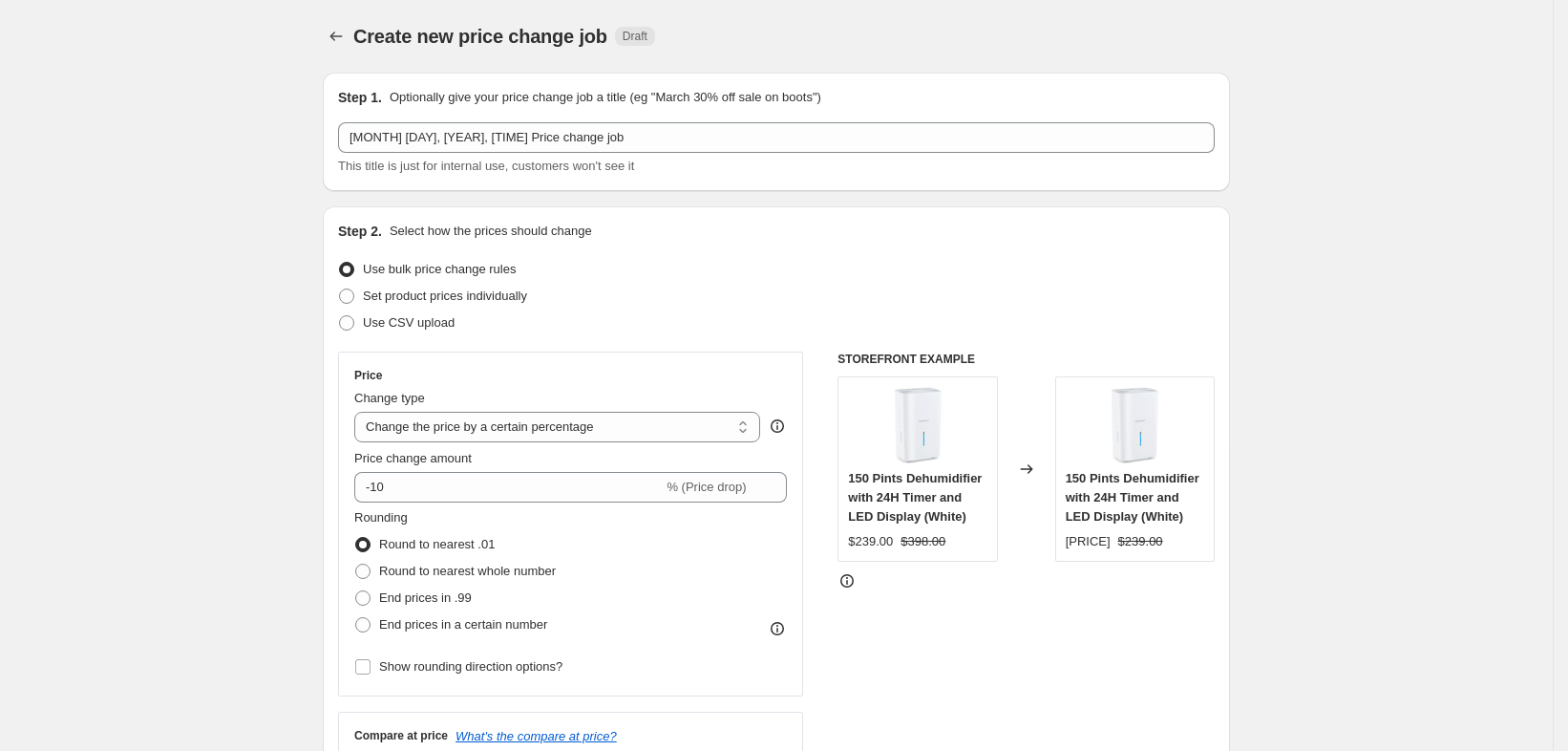 click on "Price Change type Change the price to a certain amount Change the price by a certain amount Change the price by a certain percentage Change the price to the current compare at price (price before sale) Change the price by a certain amount relative to the compare at price Change the price by a certain percentage relative to the compare at price Don't change the price Change the price by a certain percentage relative to the cost per item Change price to certain cost margin Change the price by a certain percentage Price change amount -10 % (Price drop) Rounding Round to nearest .01 Round to nearest whole number End prices in .99 End prices in a certain number Show rounding direction options?" at bounding box center (570, 524) 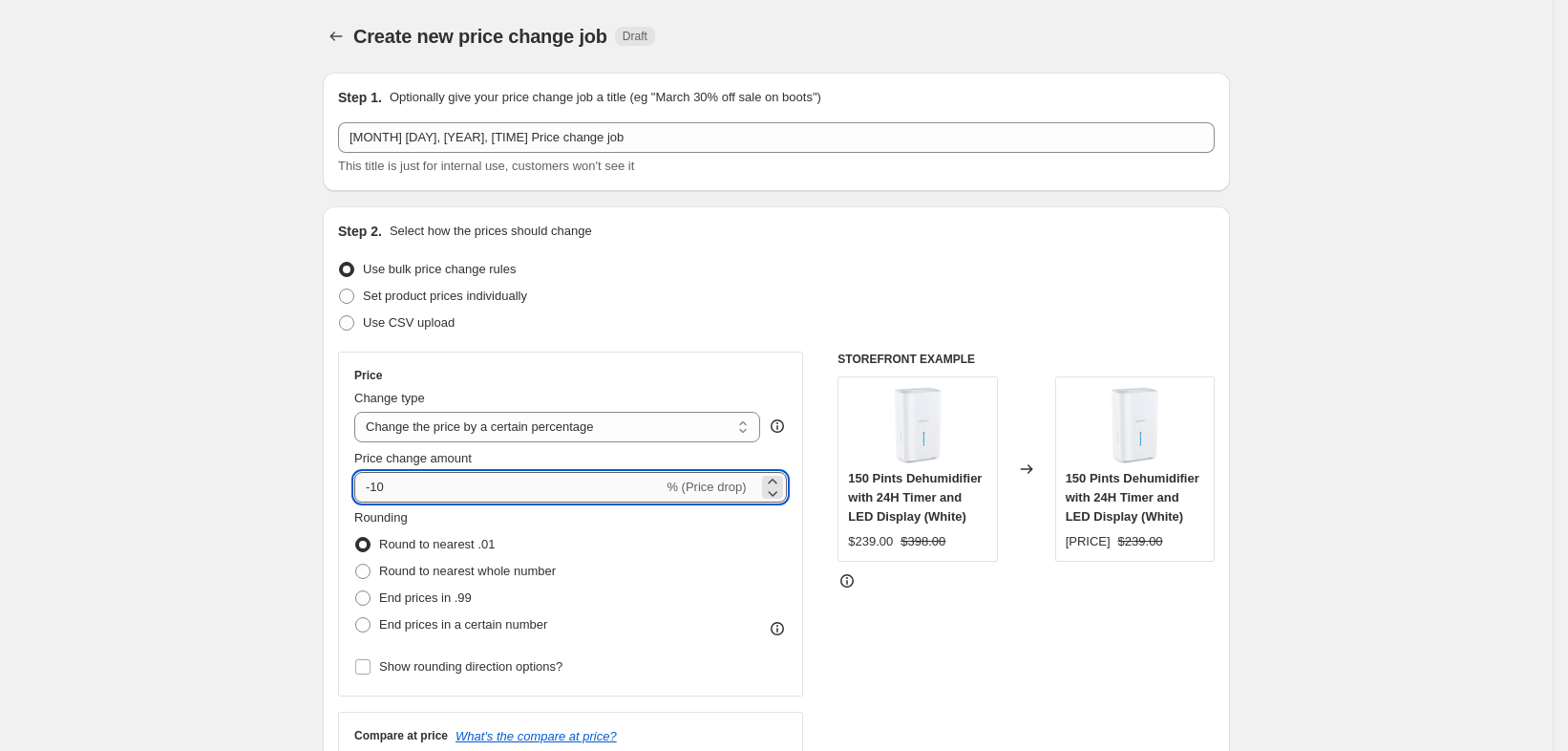 click on "-10" at bounding box center [508, 487] 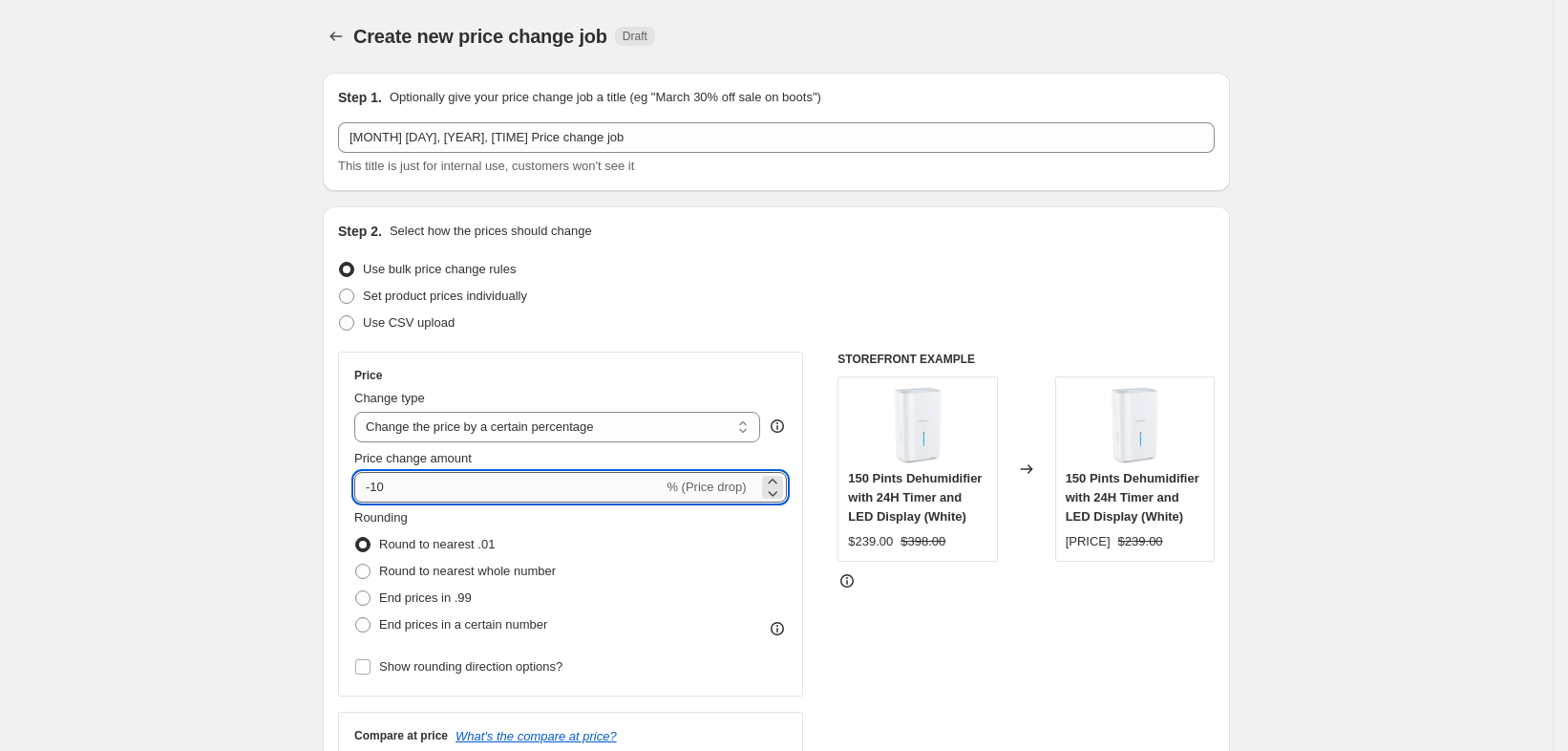 type on "-1" 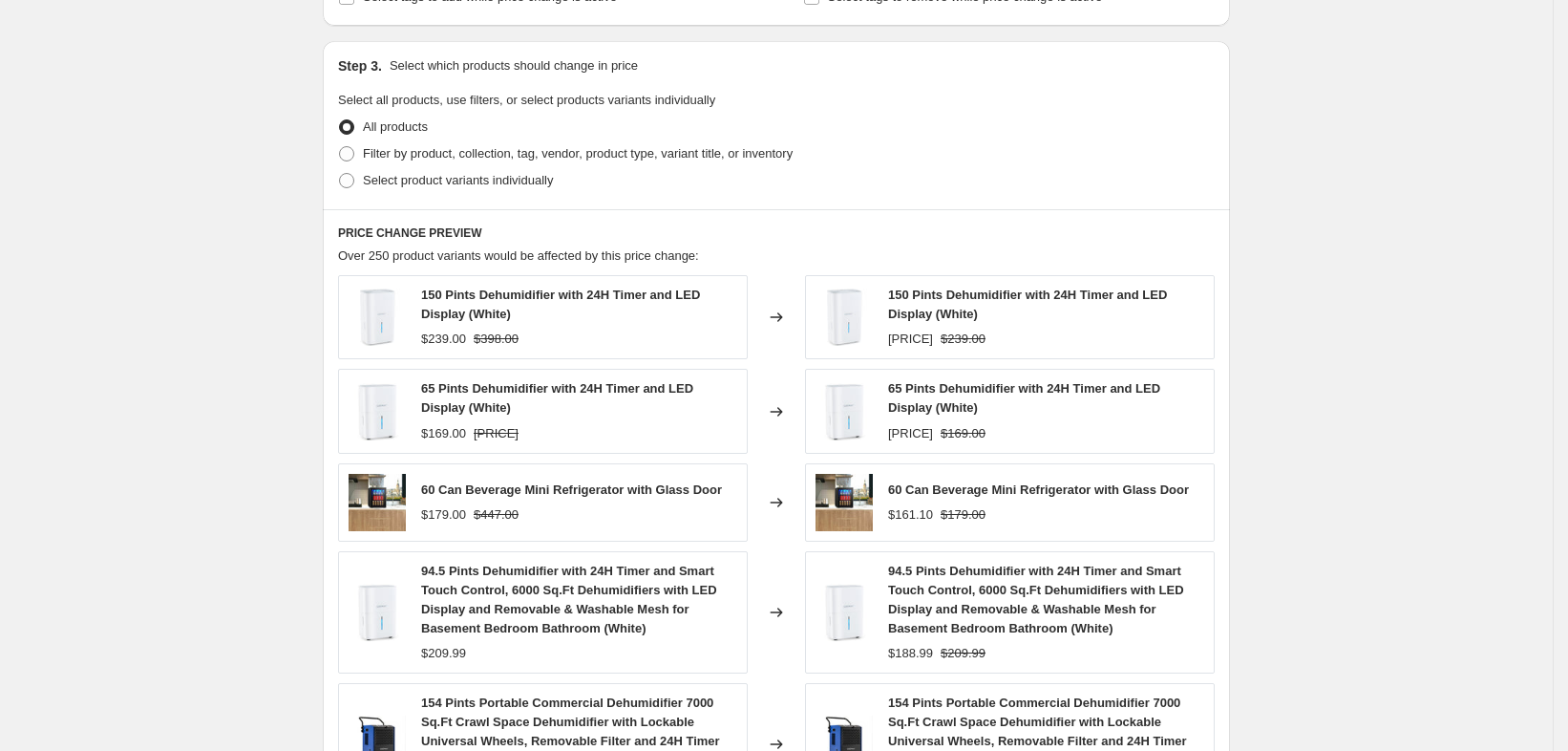 scroll, scrollTop: 326, scrollLeft: 0, axis: vertical 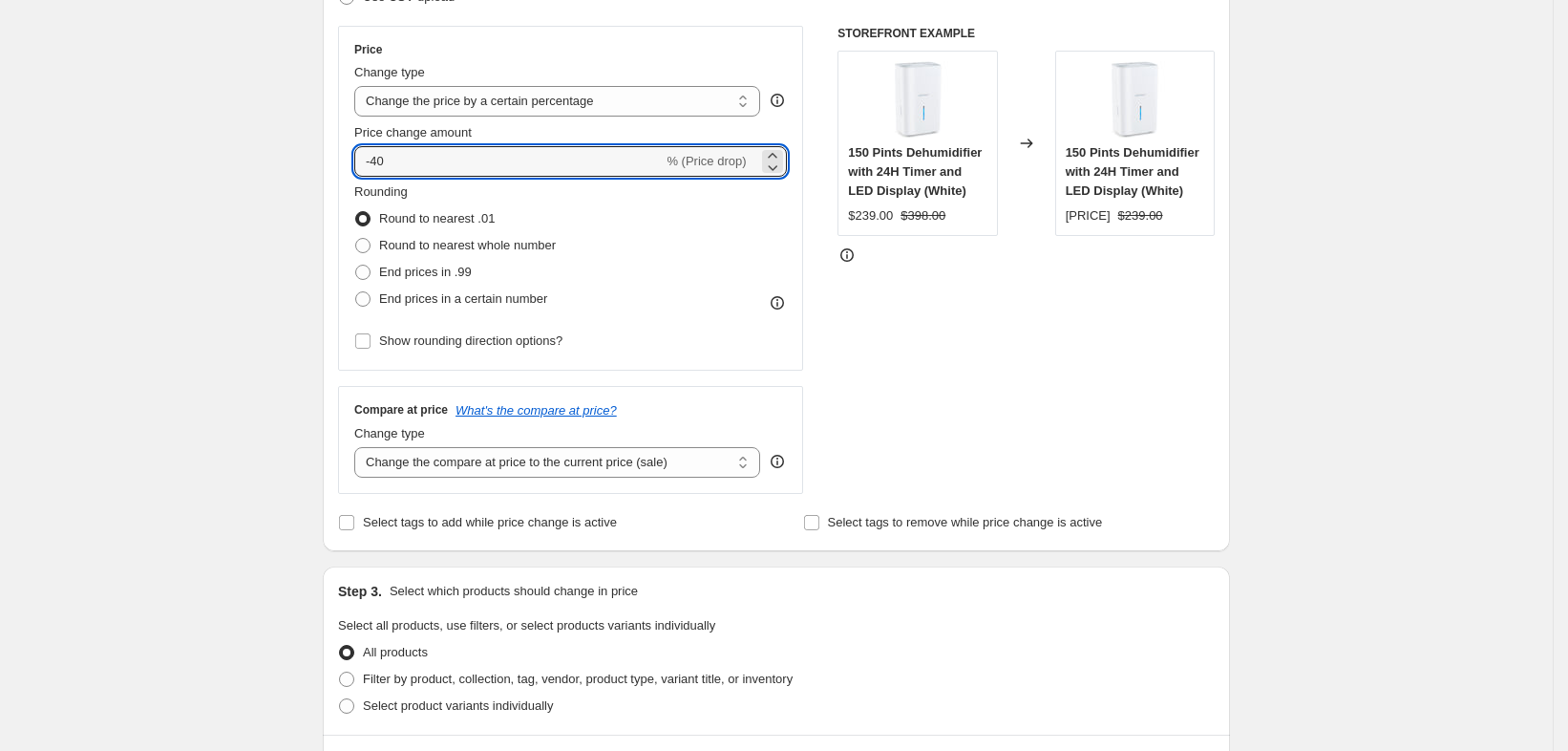 type on "-40" 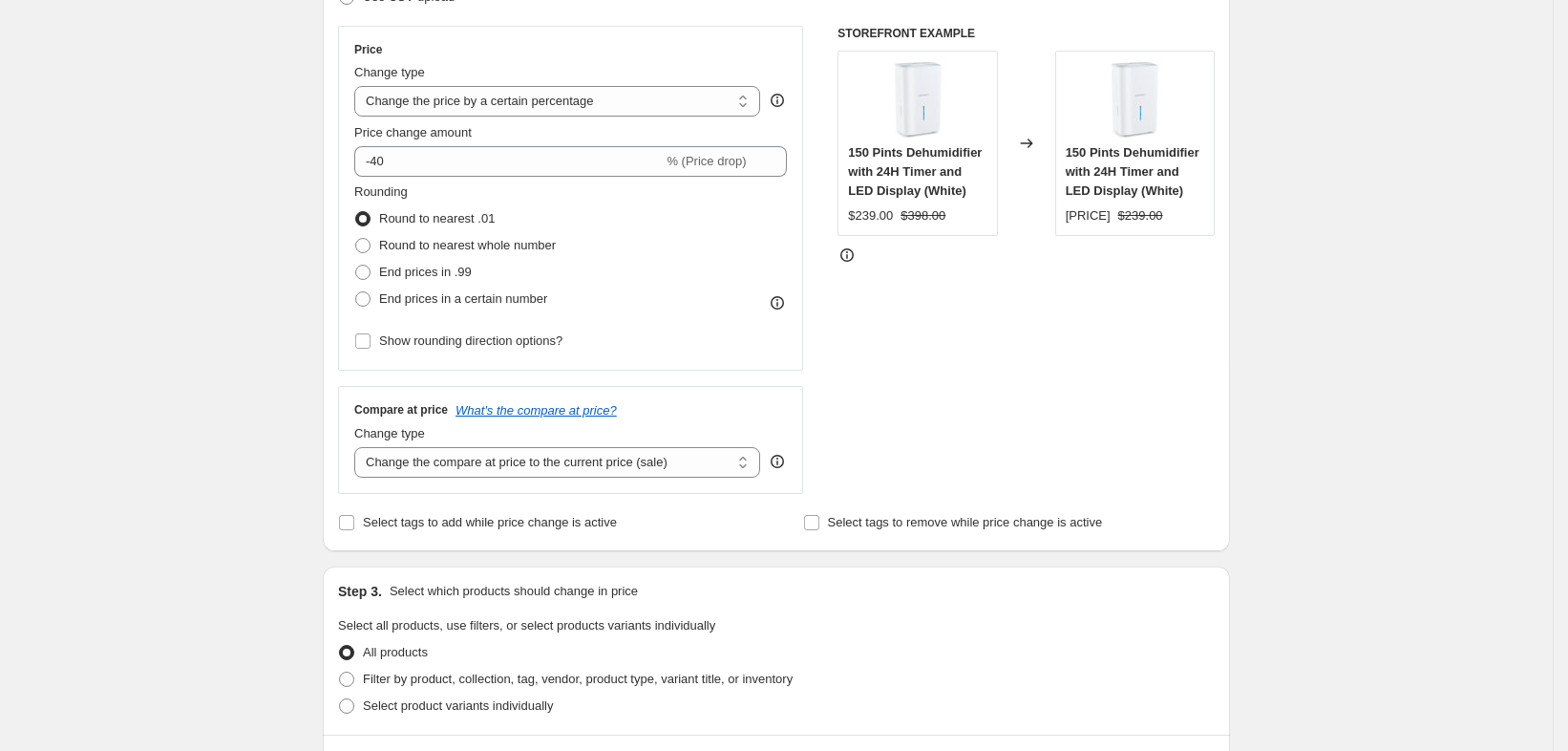 click on "Create new price change job. This page is ready Create new price change job Draft Step 1. Optionally give your price change job a title (eg "March 30% off sale on boots") Jul 31, 2025, 11:41:03 PM Price change job This title is just for internal use, customers won't see it Step 2. Select how the prices should change Use bulk price change rules Set product prices individually Use CSV upload Price Change type Change the price to a certain amount Change the price by a certain amount Change the price by a certain percentage Change the price to the current compare at price (price before sale) Change the price by a certain amount relative to the compare at price Change the price by a certain percentage relative to the compare at price Don't change the price Change the price by a certain percentage relative to the cost per item Change price to certain cost margin Change the price by a certain percentage Price change amount -40 % (Price drop) Rounding Round to nearest .01 Round to nearest whole number Change type" at bounding box center [776, 679] 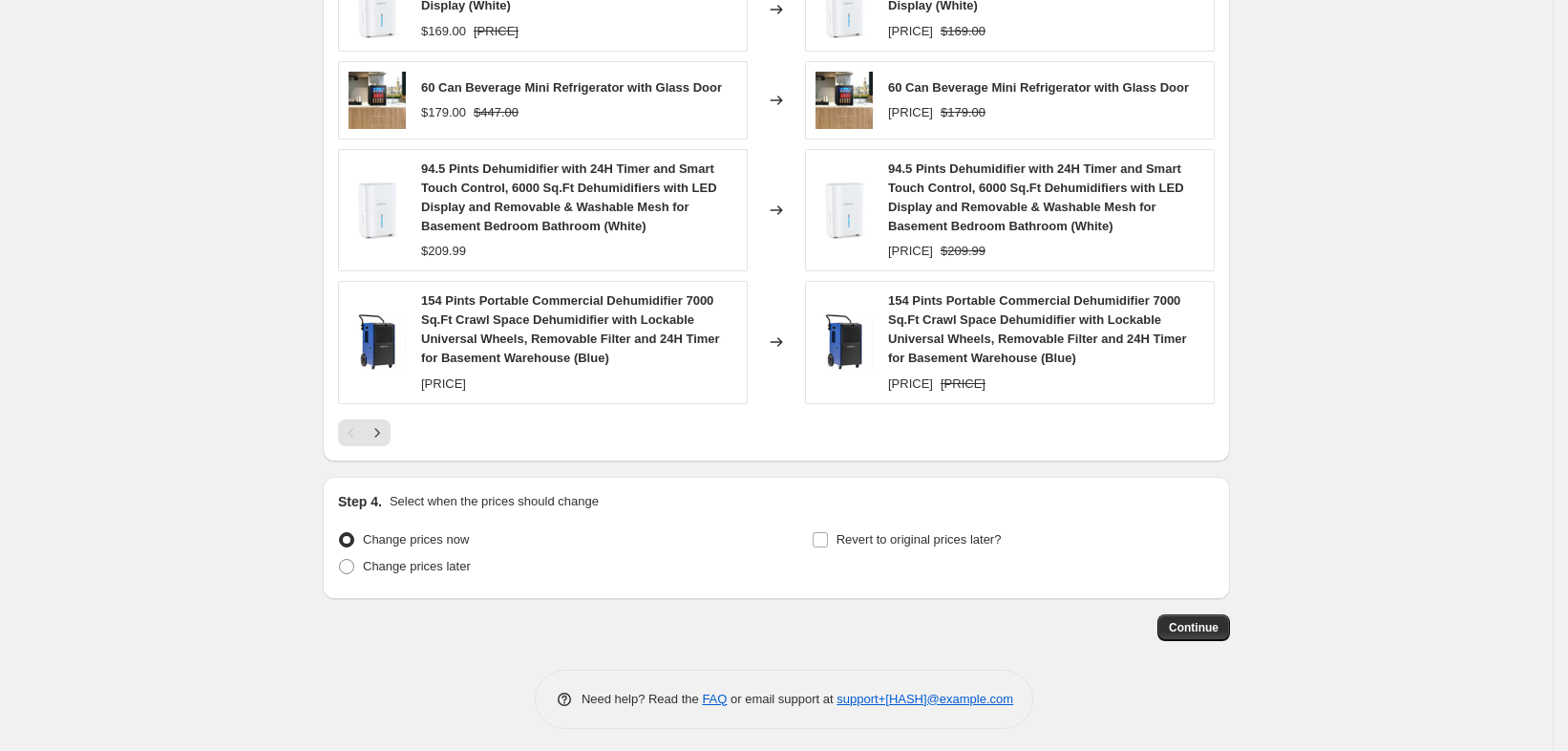 scroll, scrollTop: 1211, scrollLeft: 0, axis: vertical 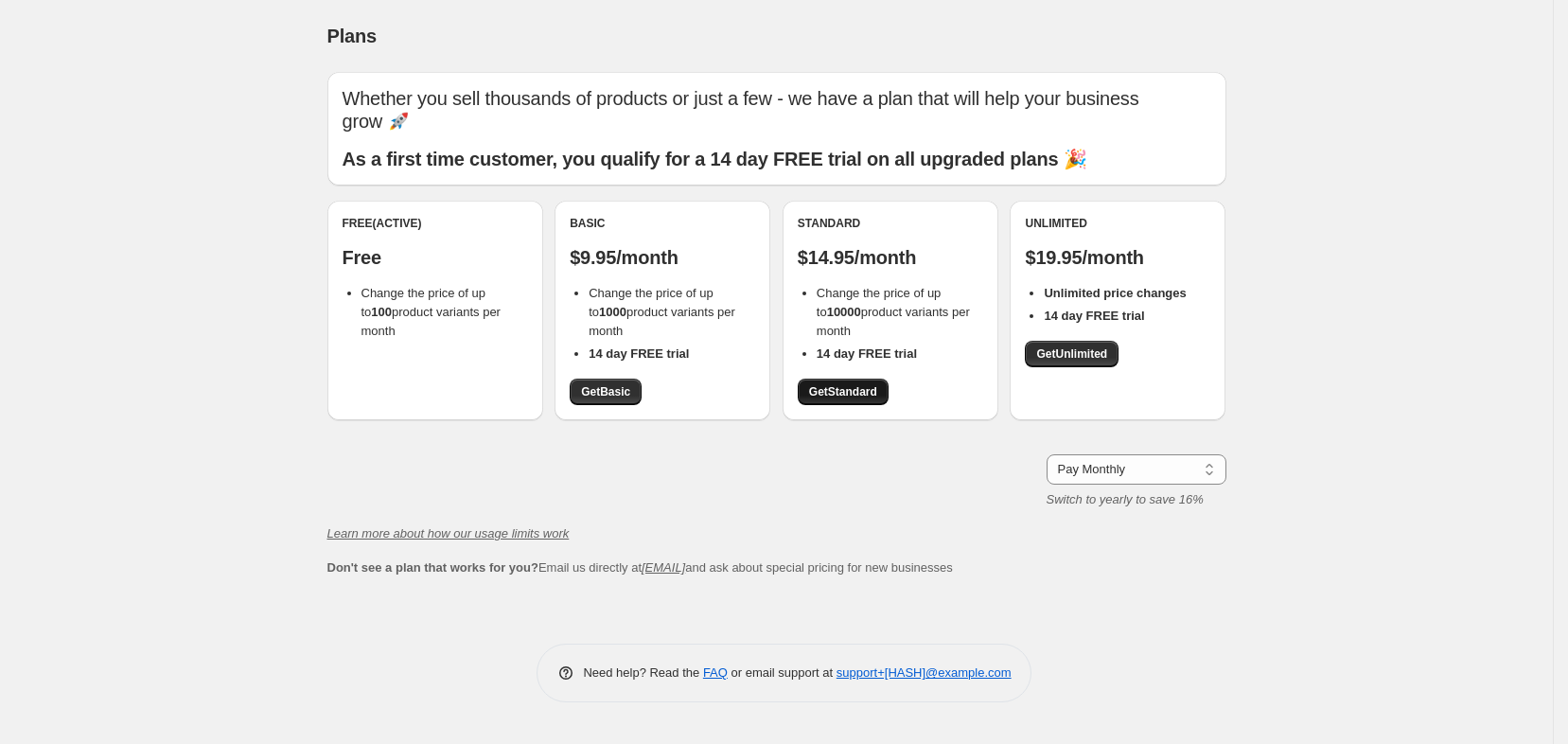 click on "Get  Standard" at bounding box center (843, 392) 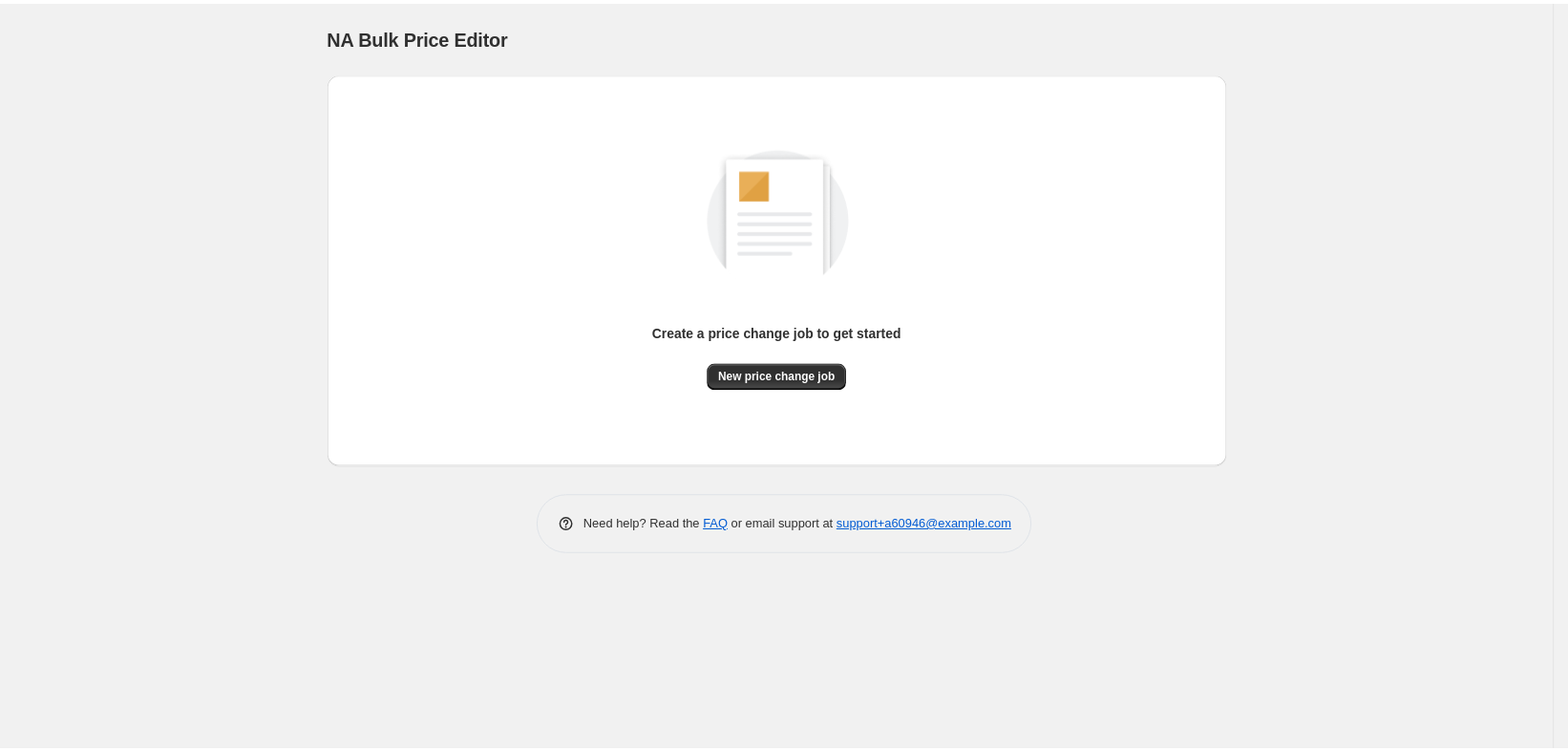 scroll, scrollTop: 0, scrollLeft: 0, axis: both 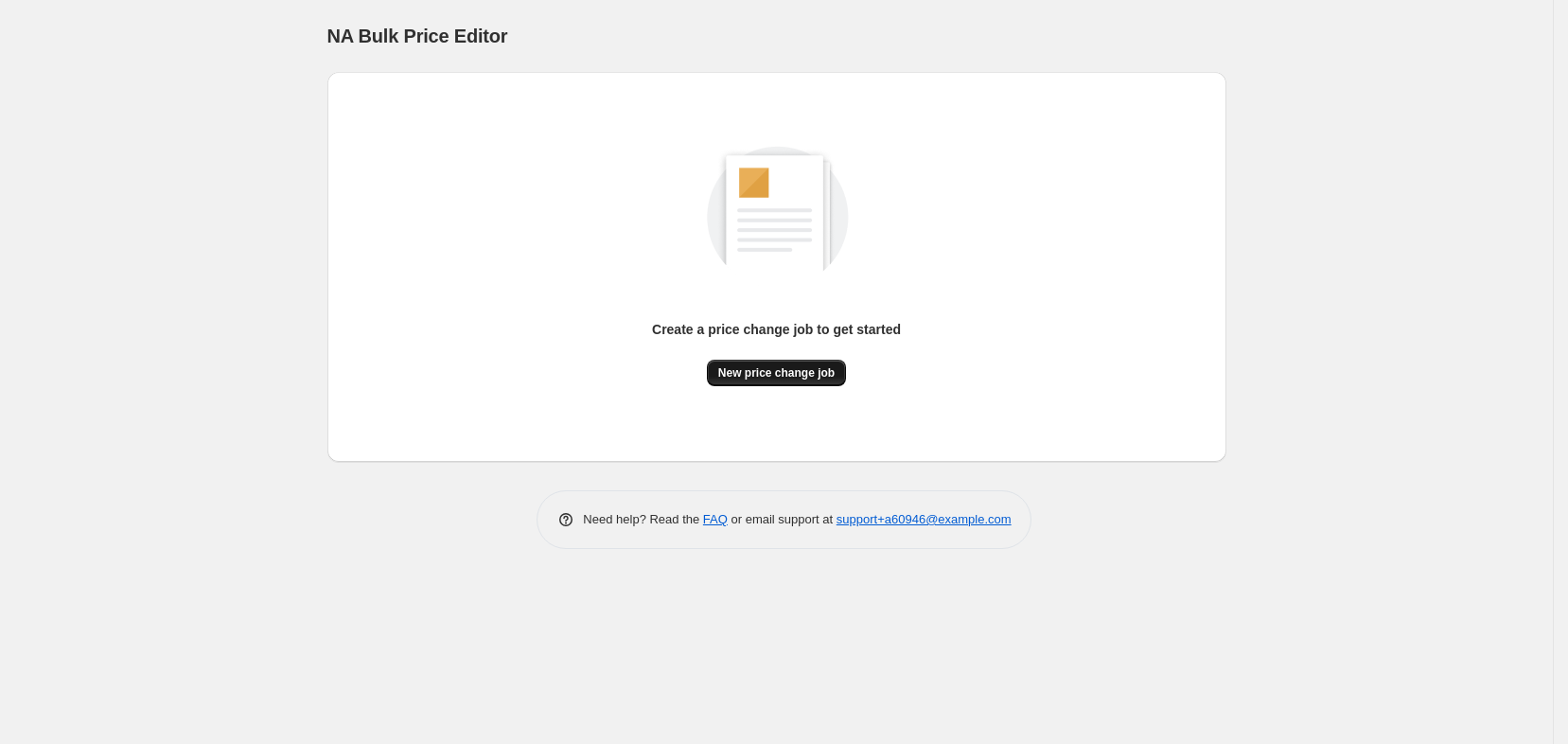 click on "New price change job" at bounding box center [776, 373] 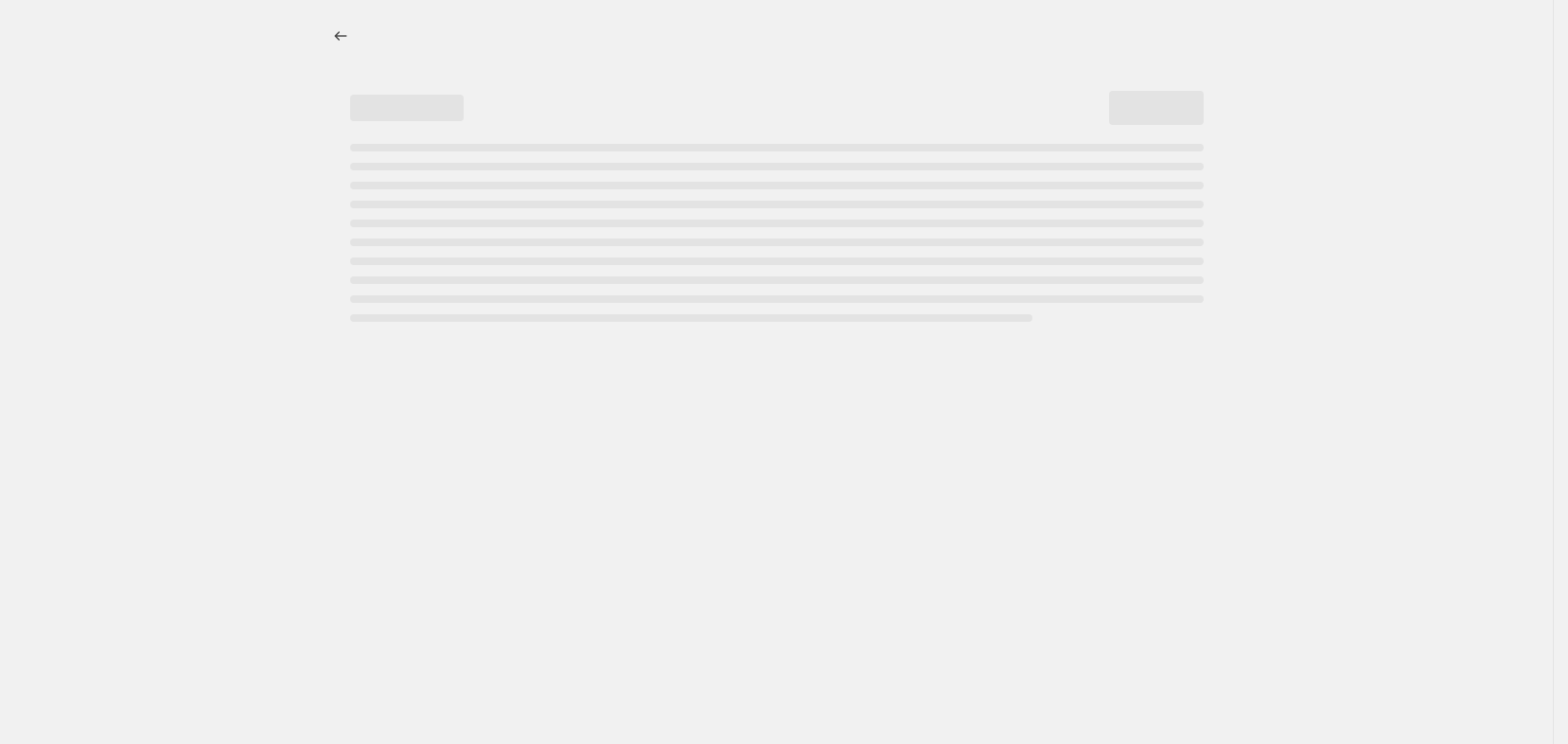 select on "percentage" 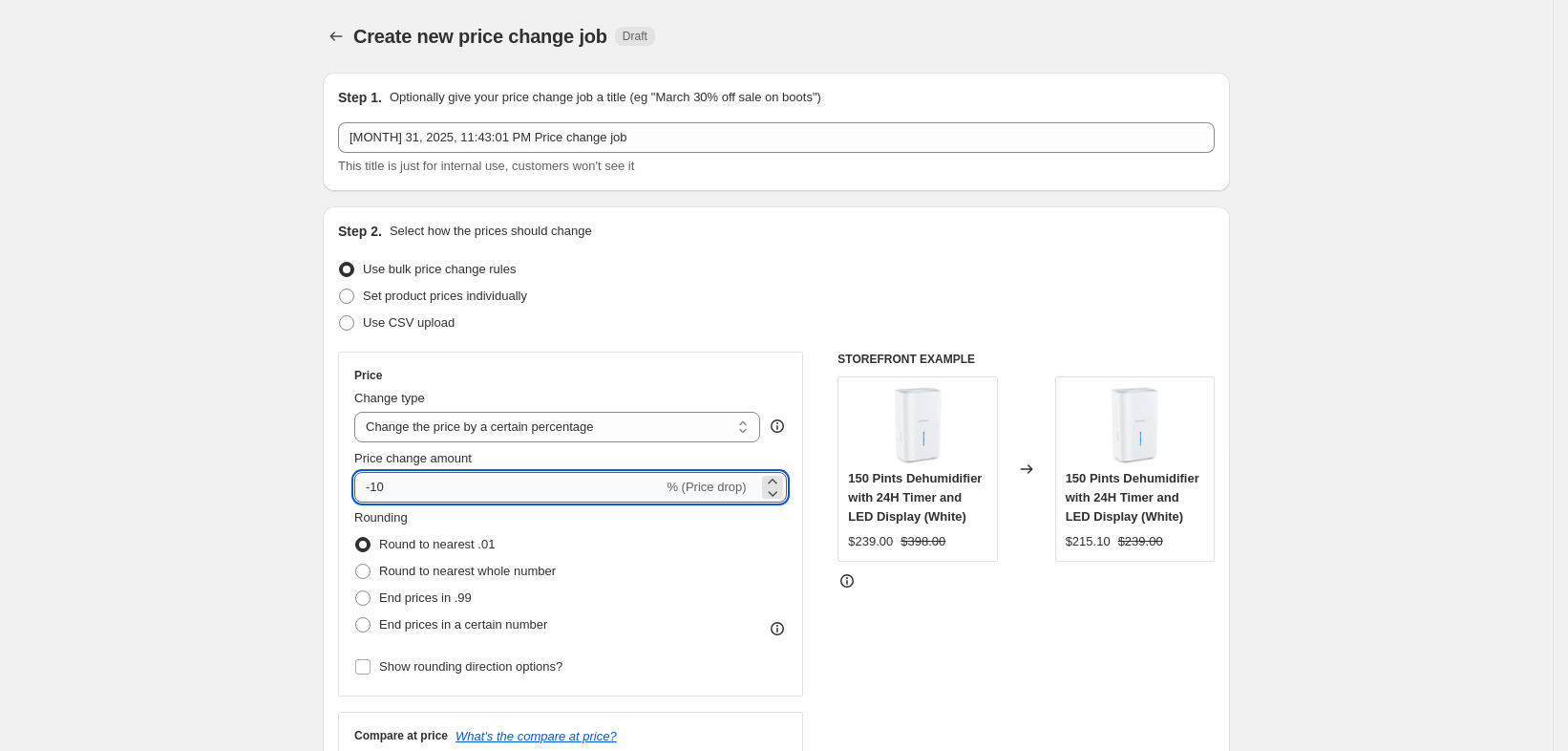 click on "-10" at bounding box center (508, 487) 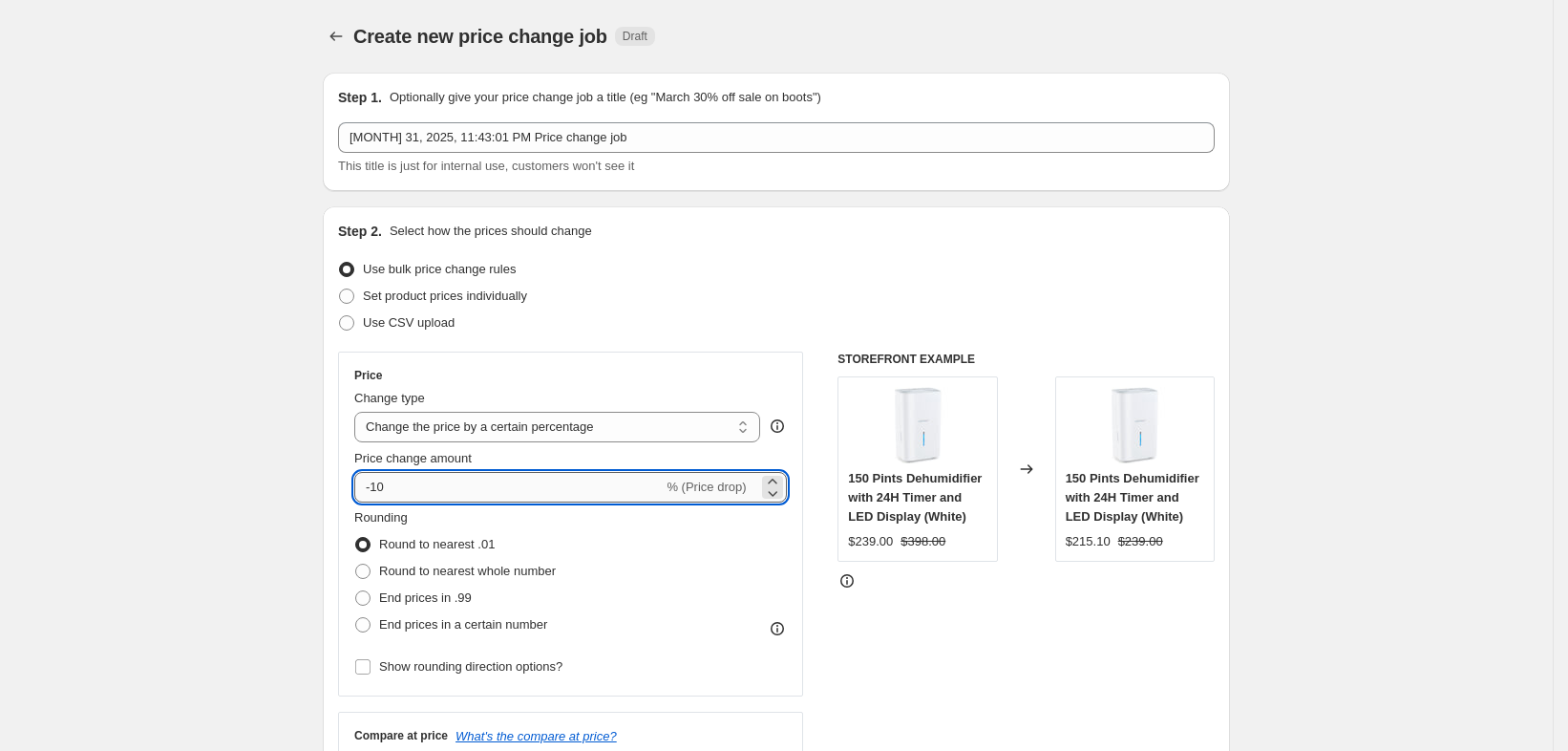 click on "-10" at bounding box center [508, 487] 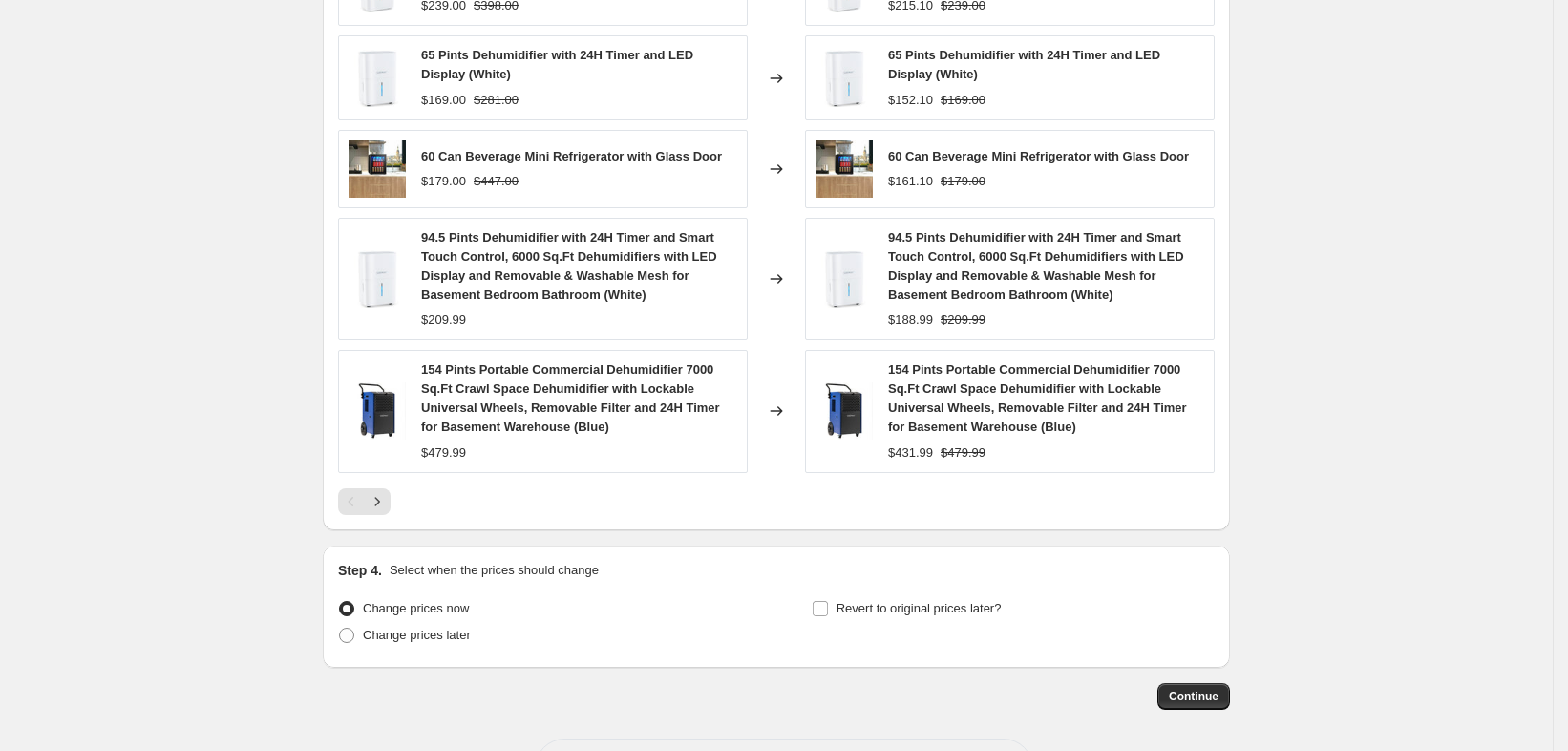 scroll, scrollTop: 1254, scrollLeft: 0, axis: vertical 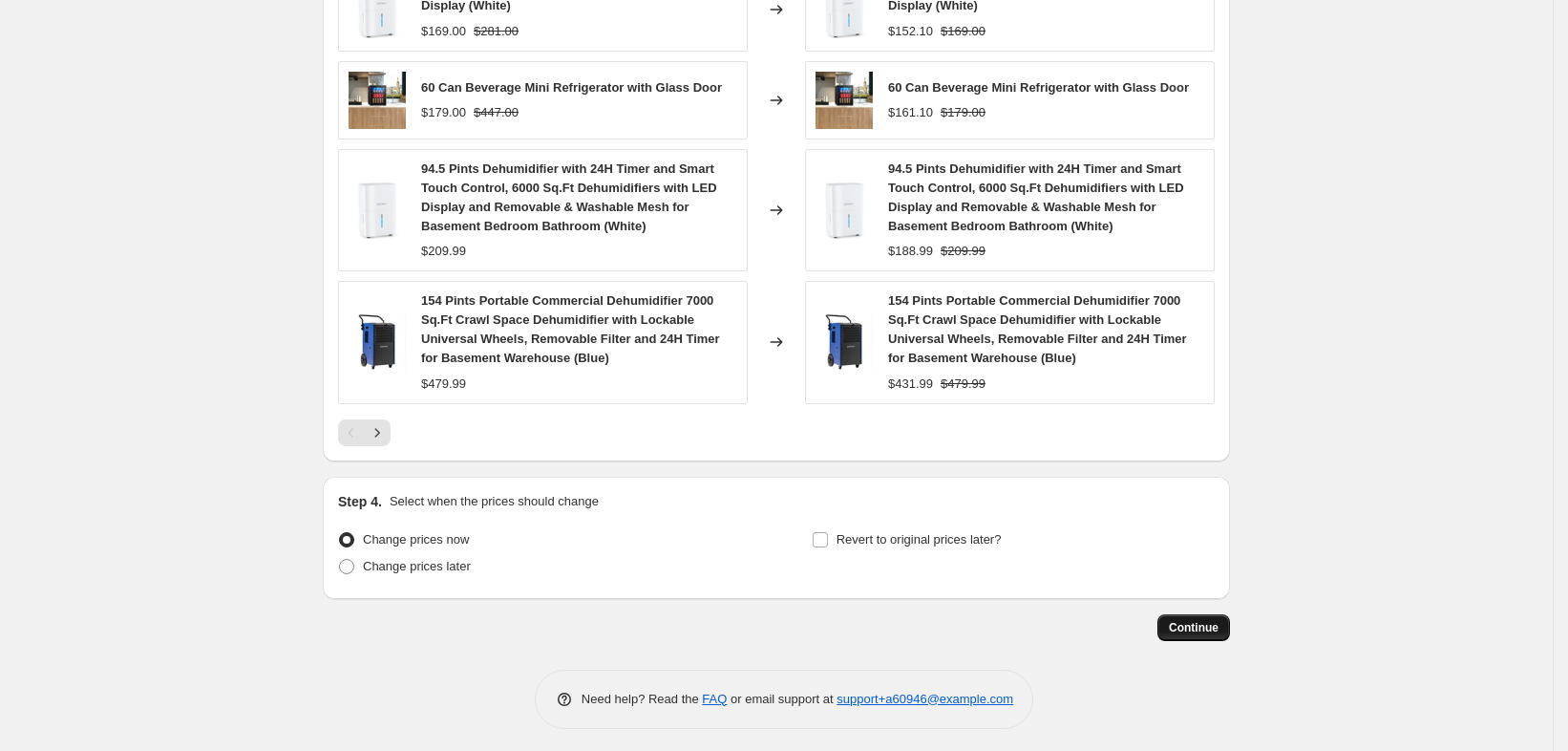 type on "-40" 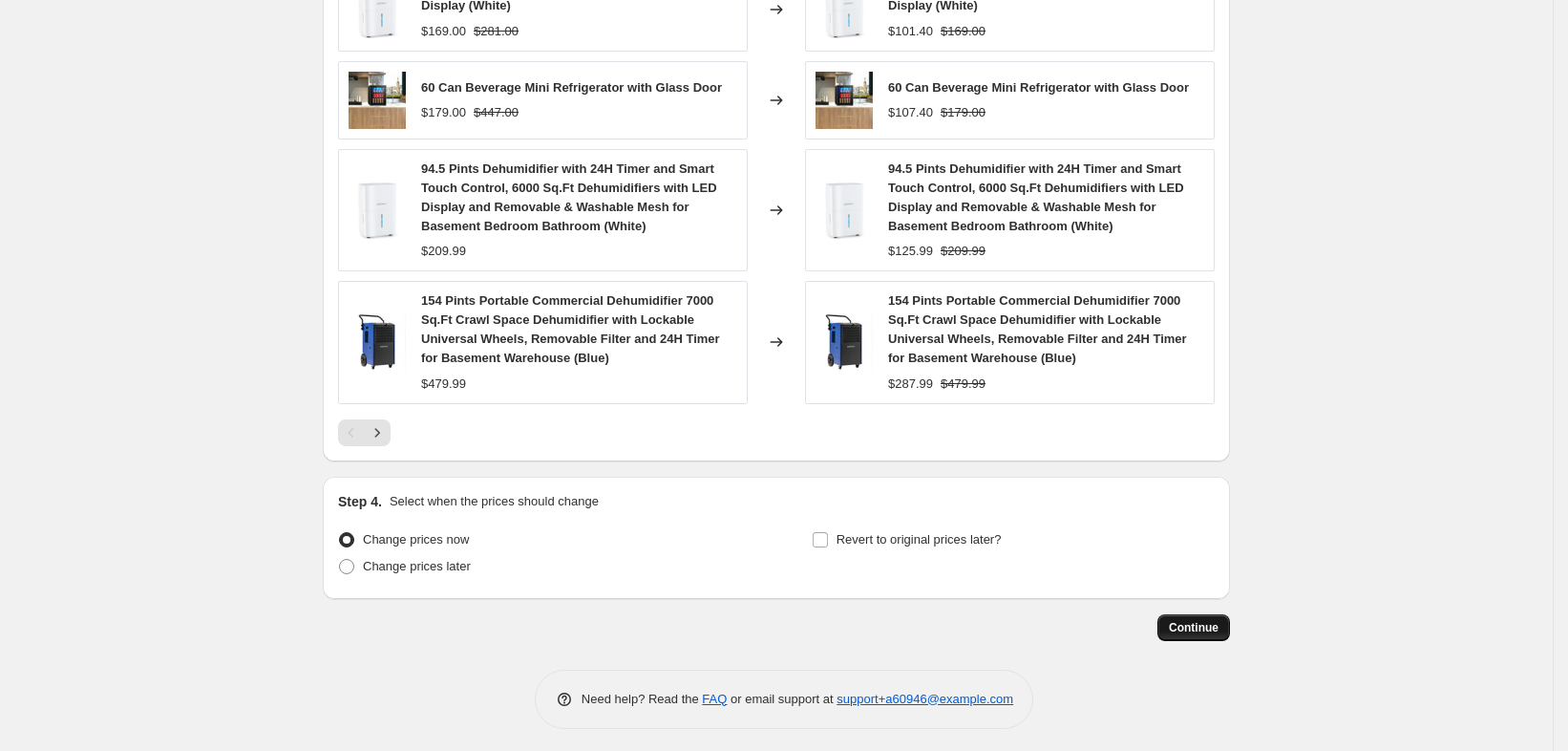 click on "Continue" at bounding box center [1194, 628] 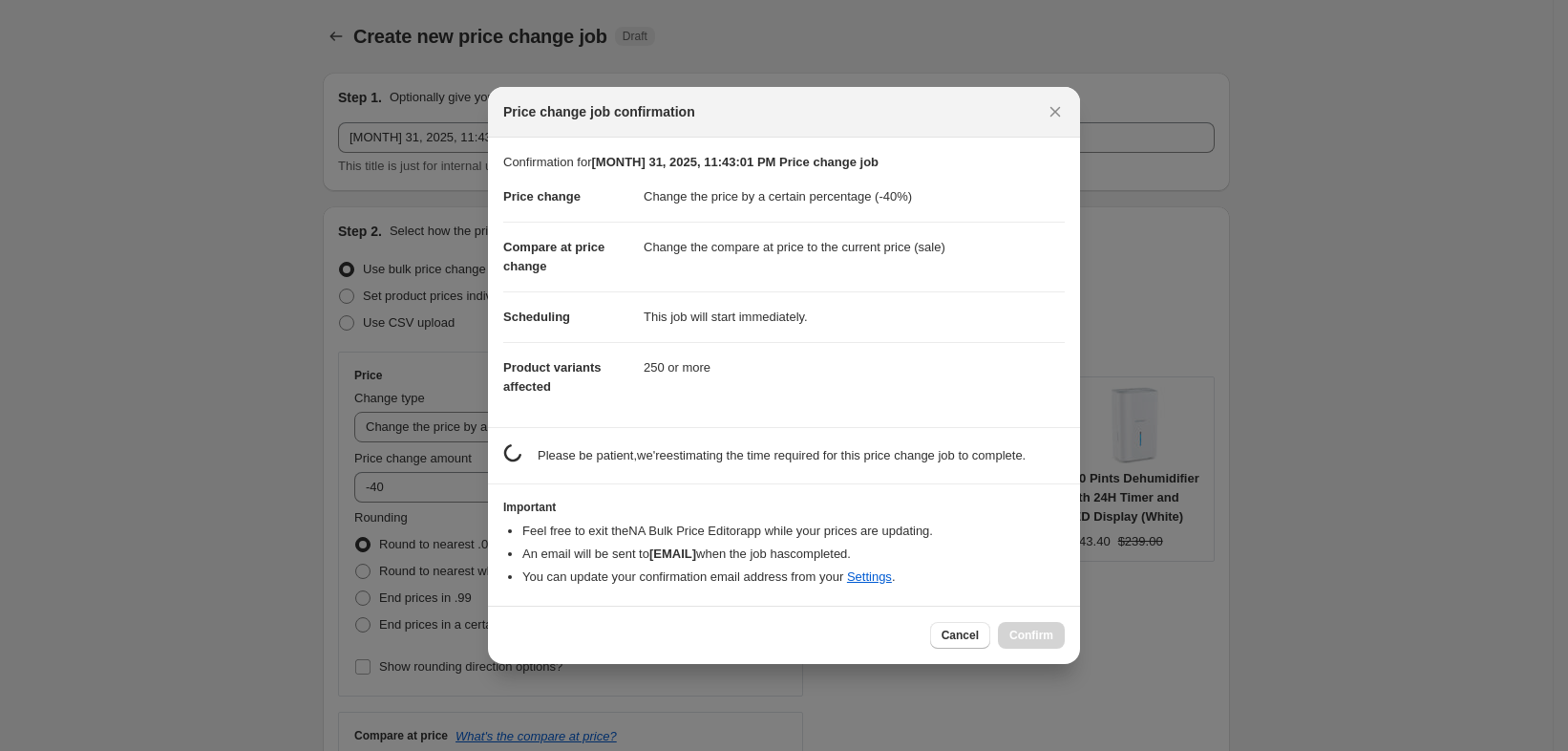 scroll, scrollTop: 0, scrollLeft: 0, axis: both 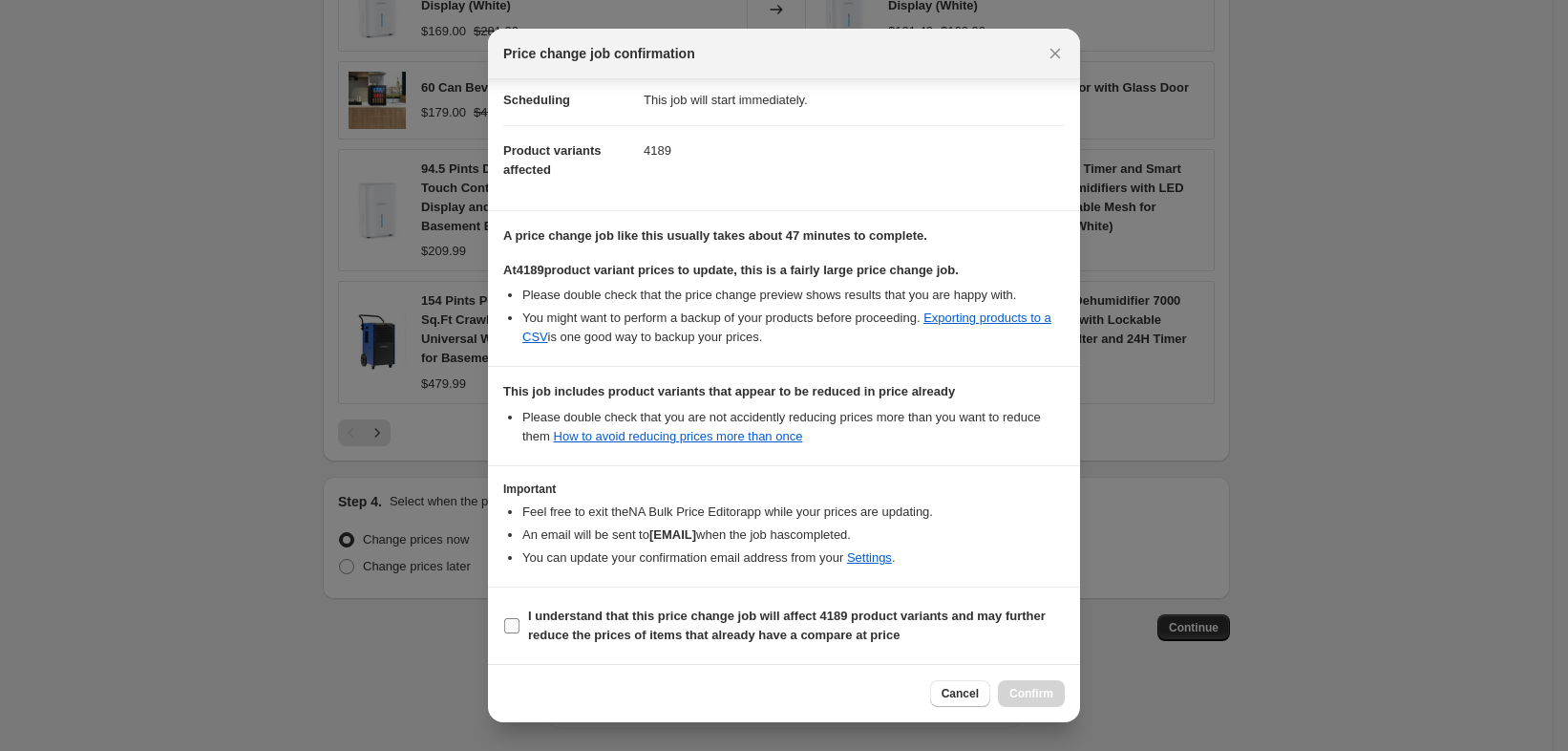 click on "I understand that this price change job will affect 4189 product variants and may further reduce the prices of items that already have a compare at price" at bounding box center [787, 625] 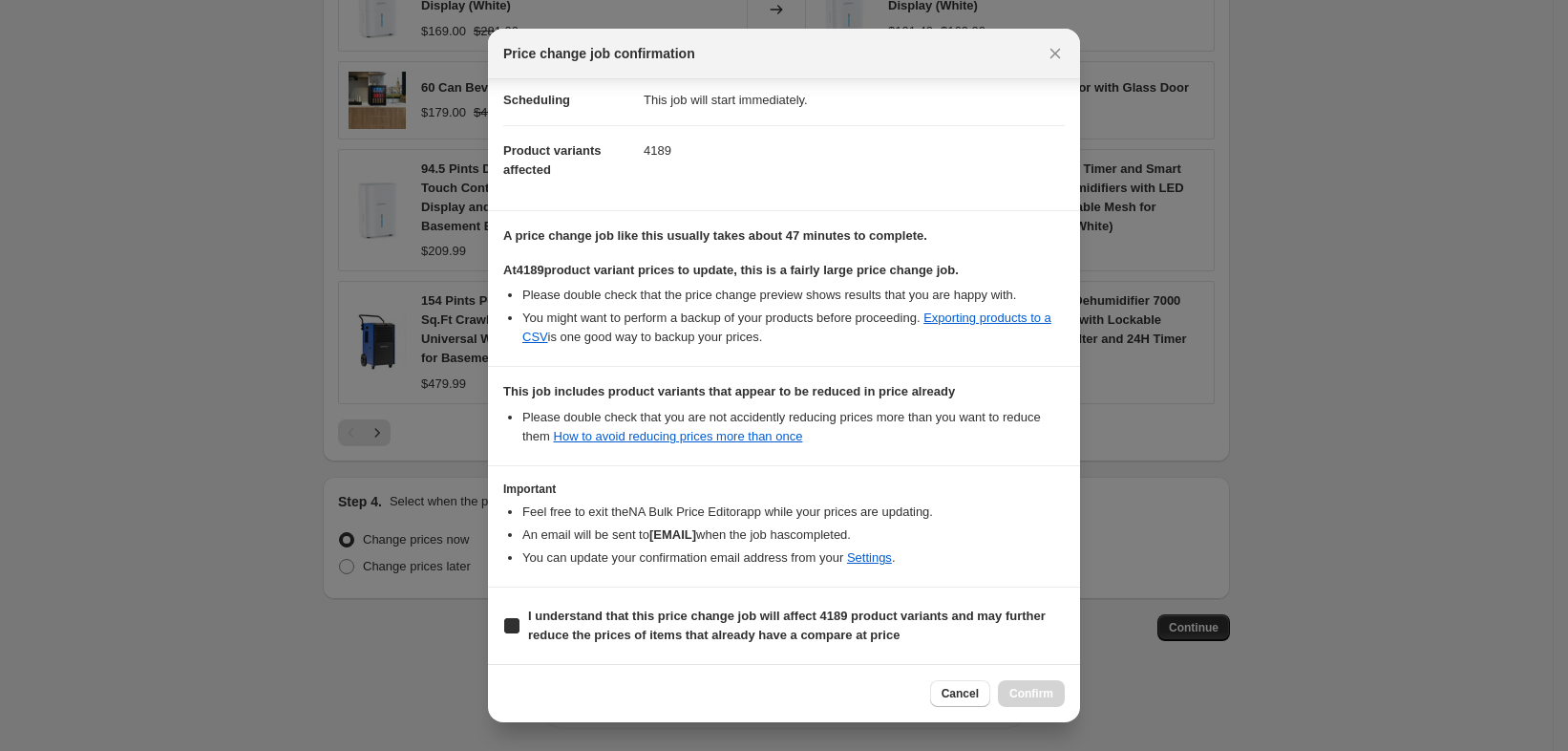 checkbox on "true" 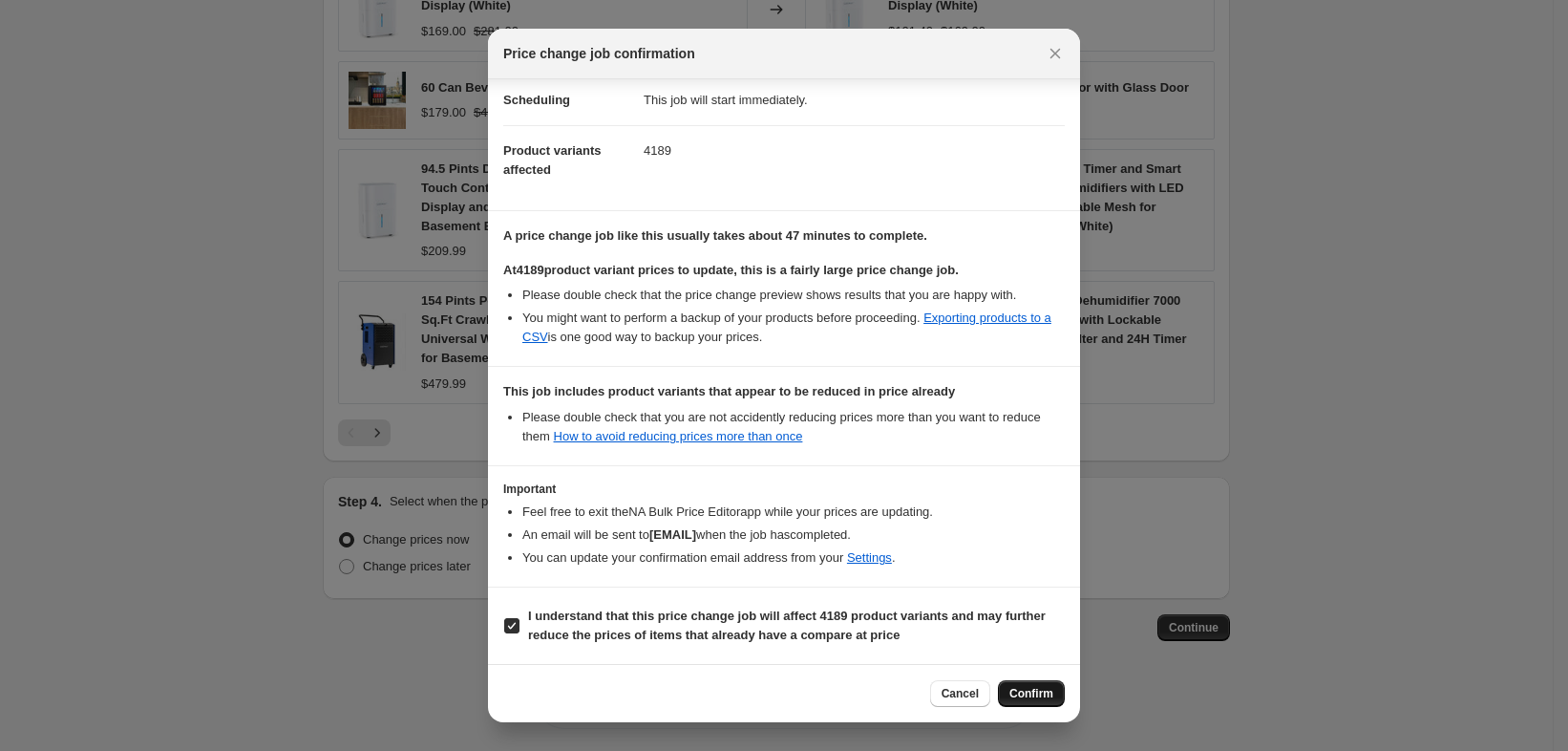 click on "Confirm" at bounding box center [1031, 694] 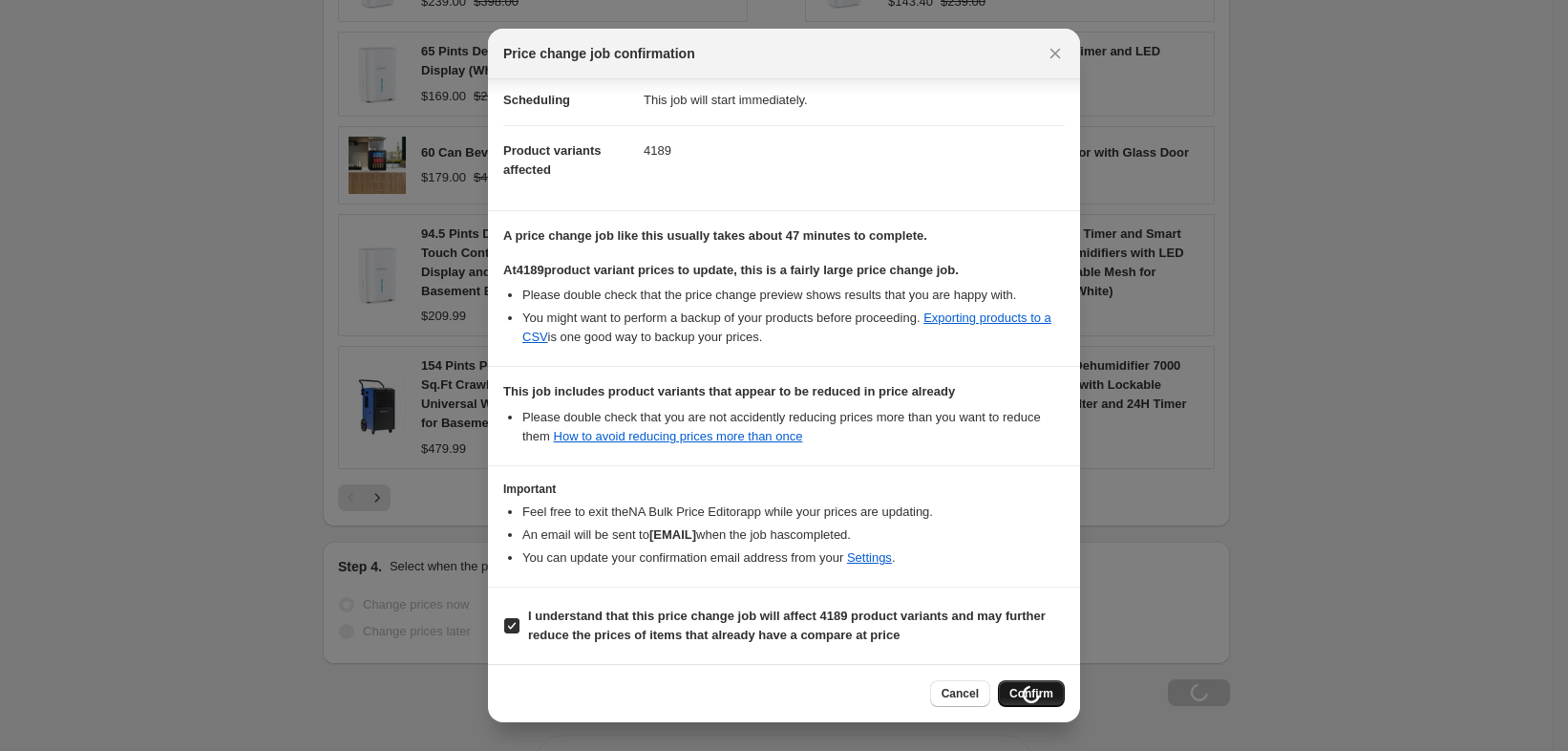 scroll, scrollTop: 1318, scrollLeft: 0, axis: vertical 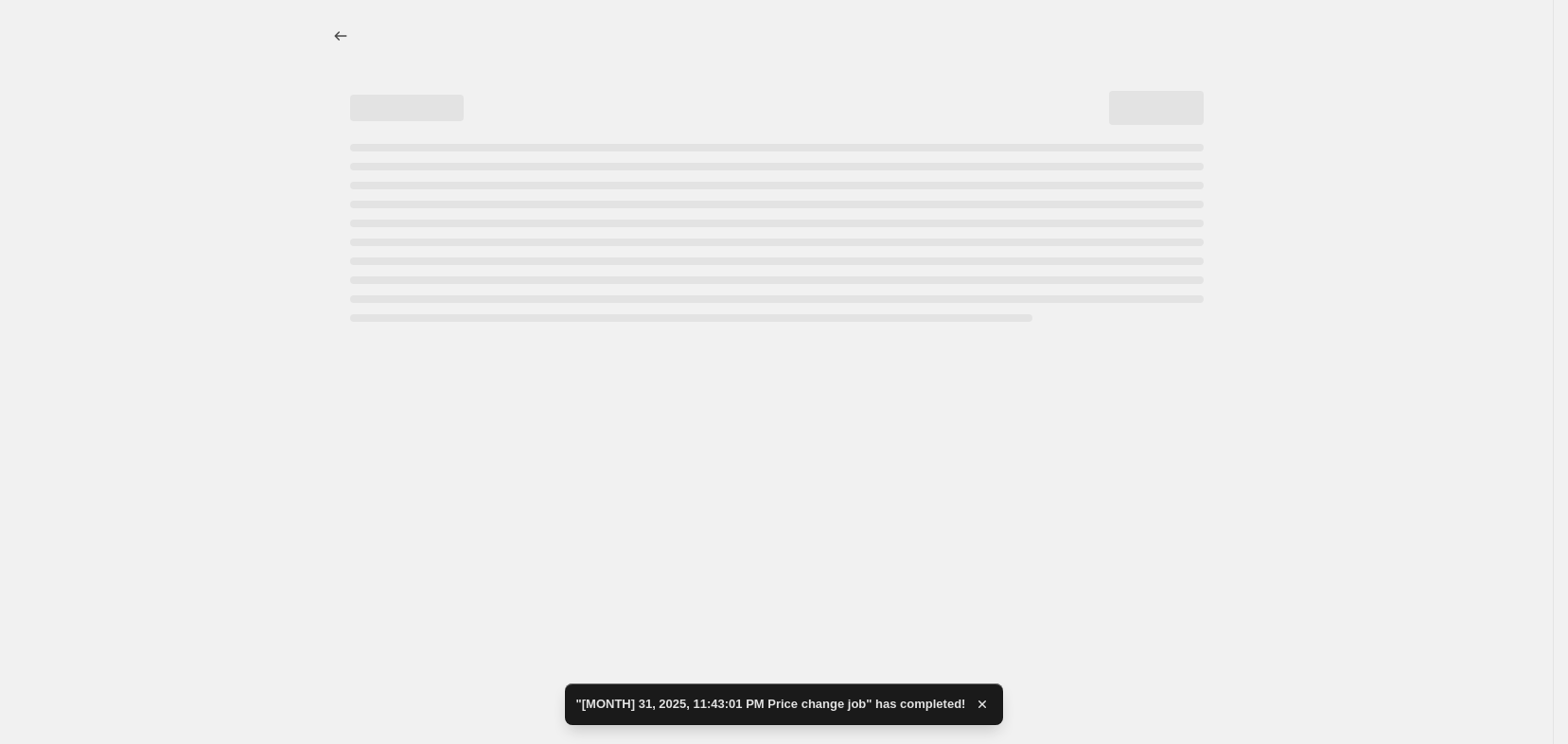select on "percentage" 